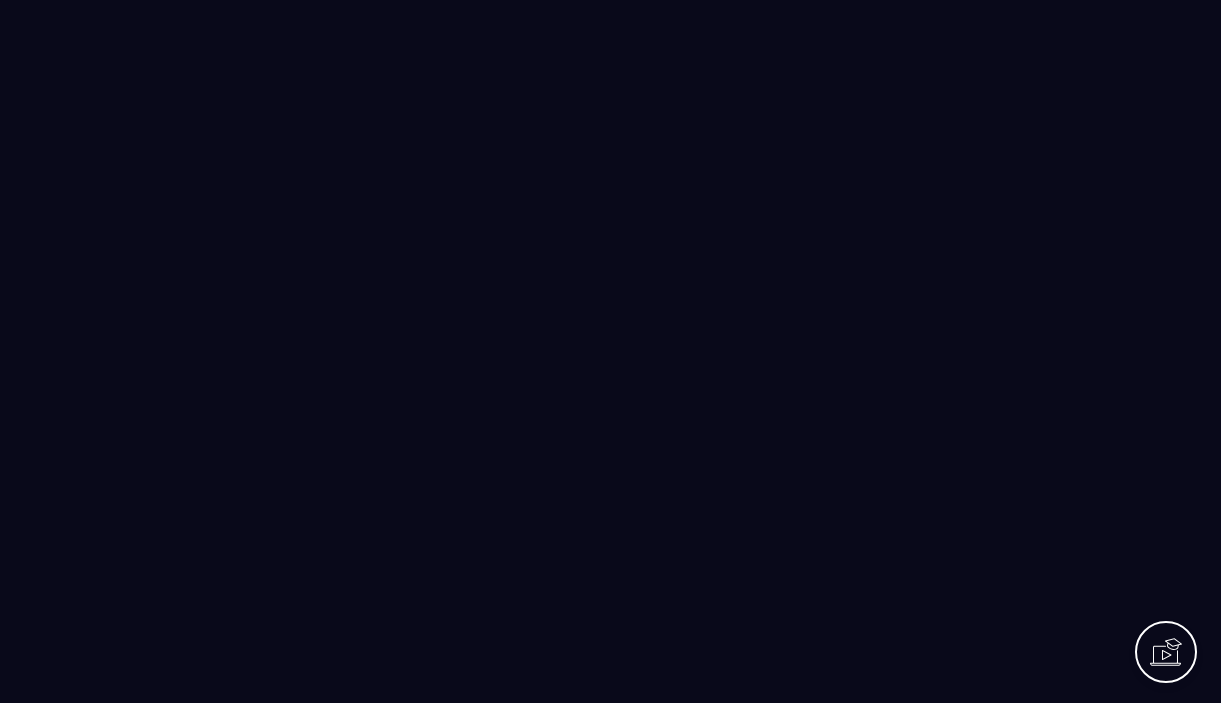 scroll, scrollTop: 0, scrollLeft: 0, axis: both 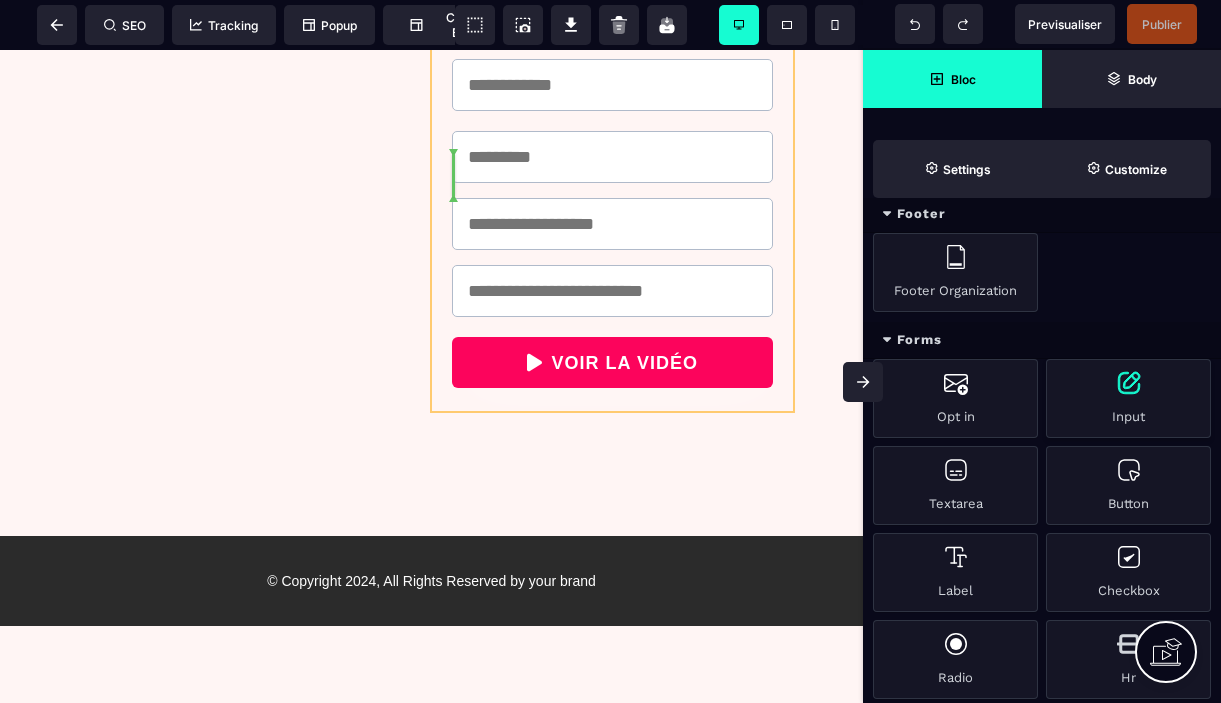select on "*****" 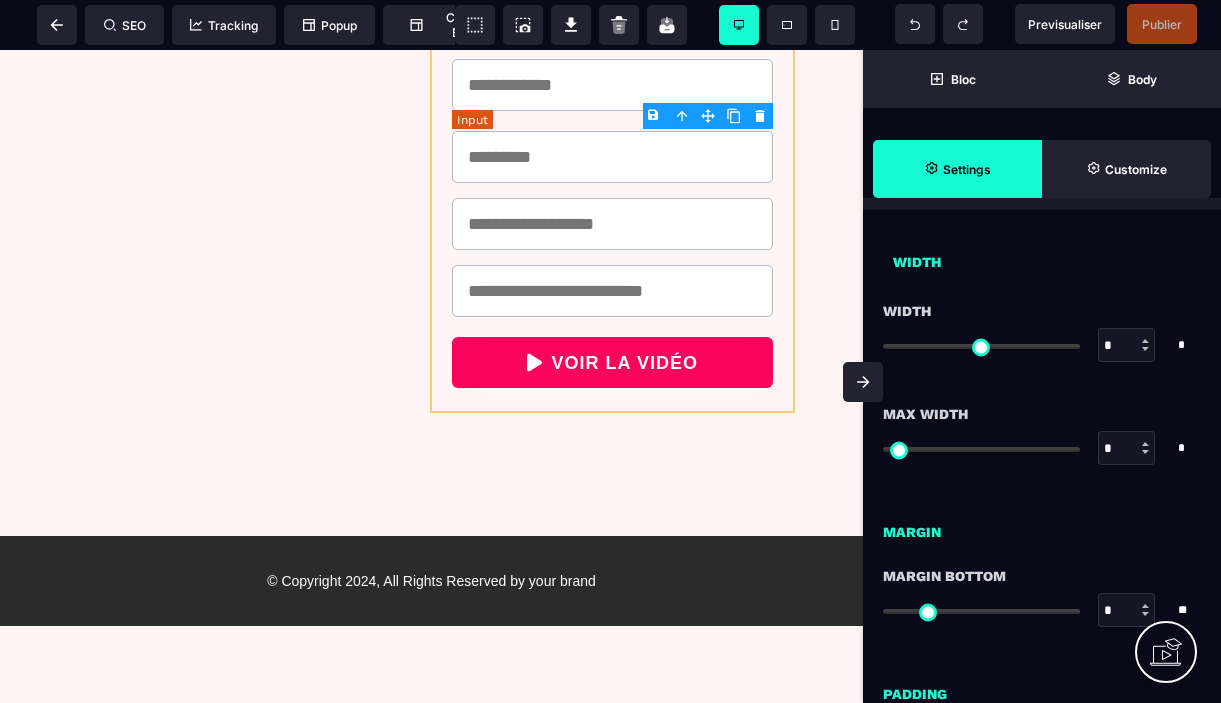 type on "*" 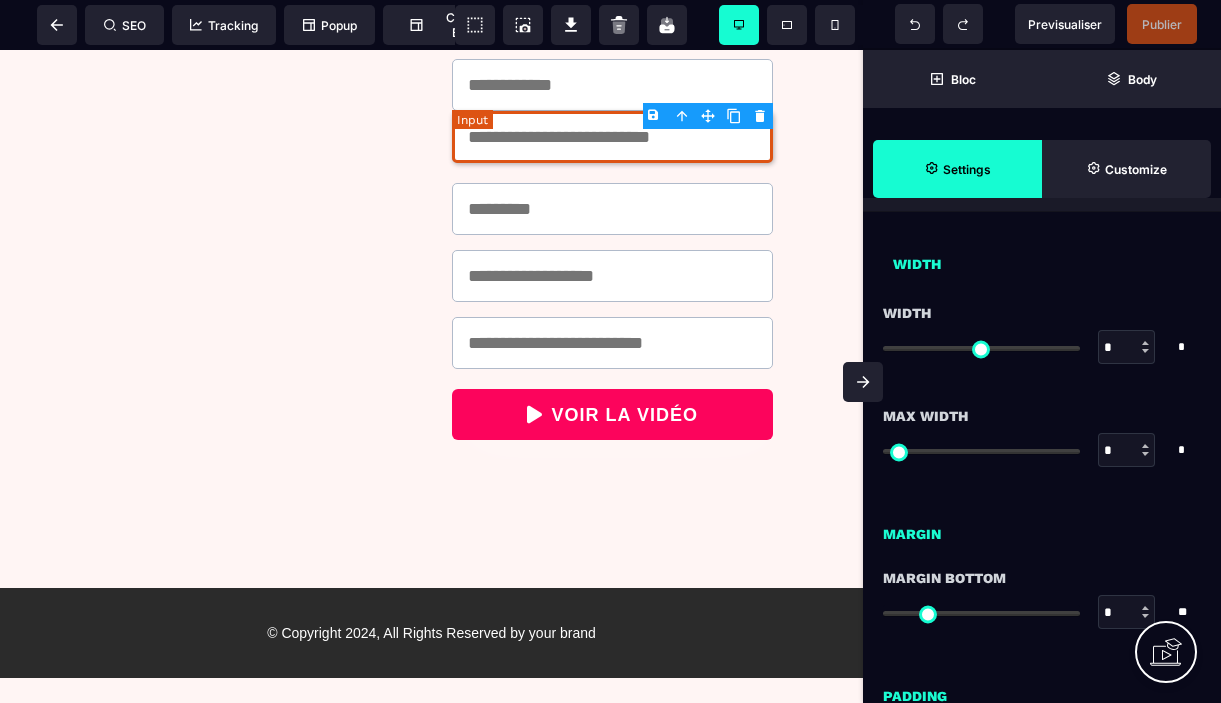 scroll, scrollTop: 0, scrollLeft: 0, axis: both 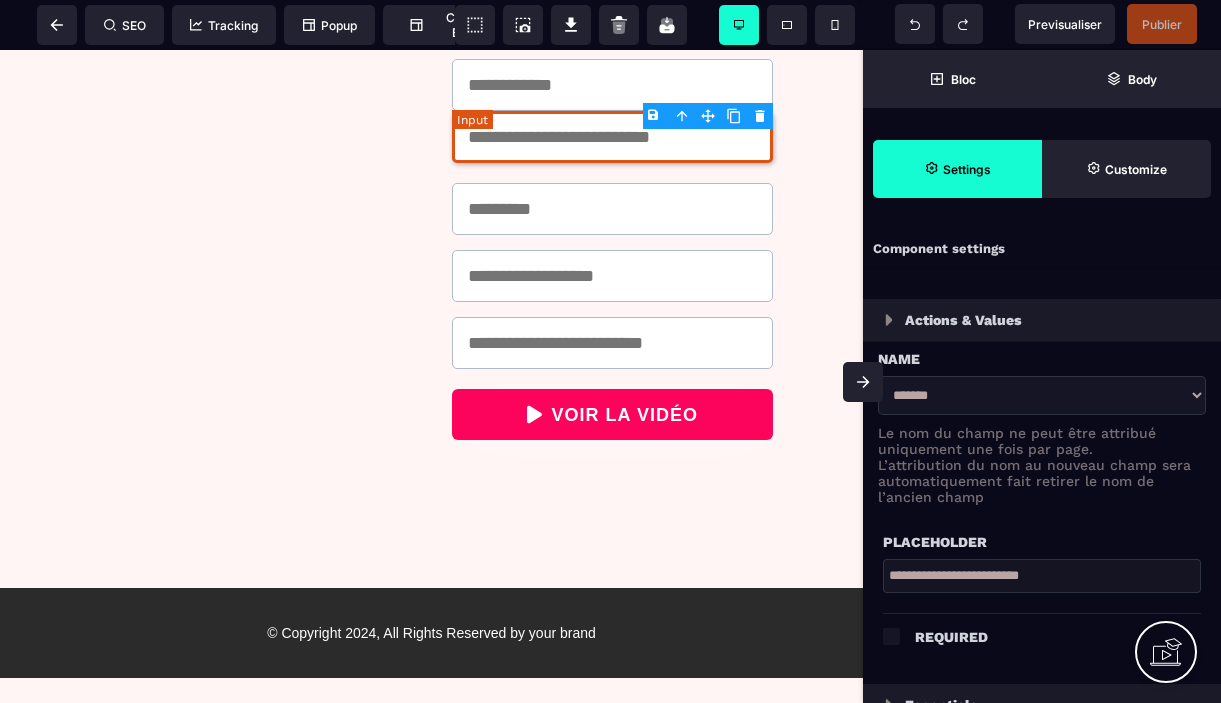 type on "*" 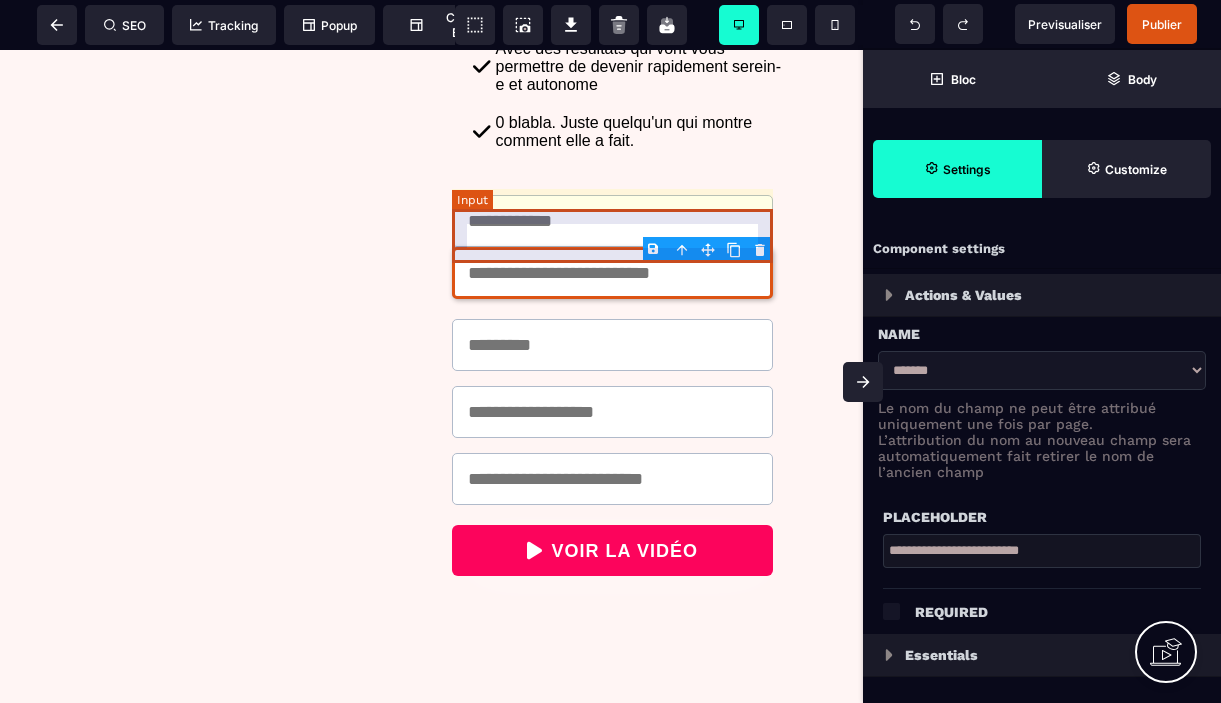 scroll, scrollTop: 694, scrollLeft: 0, axis: vertical 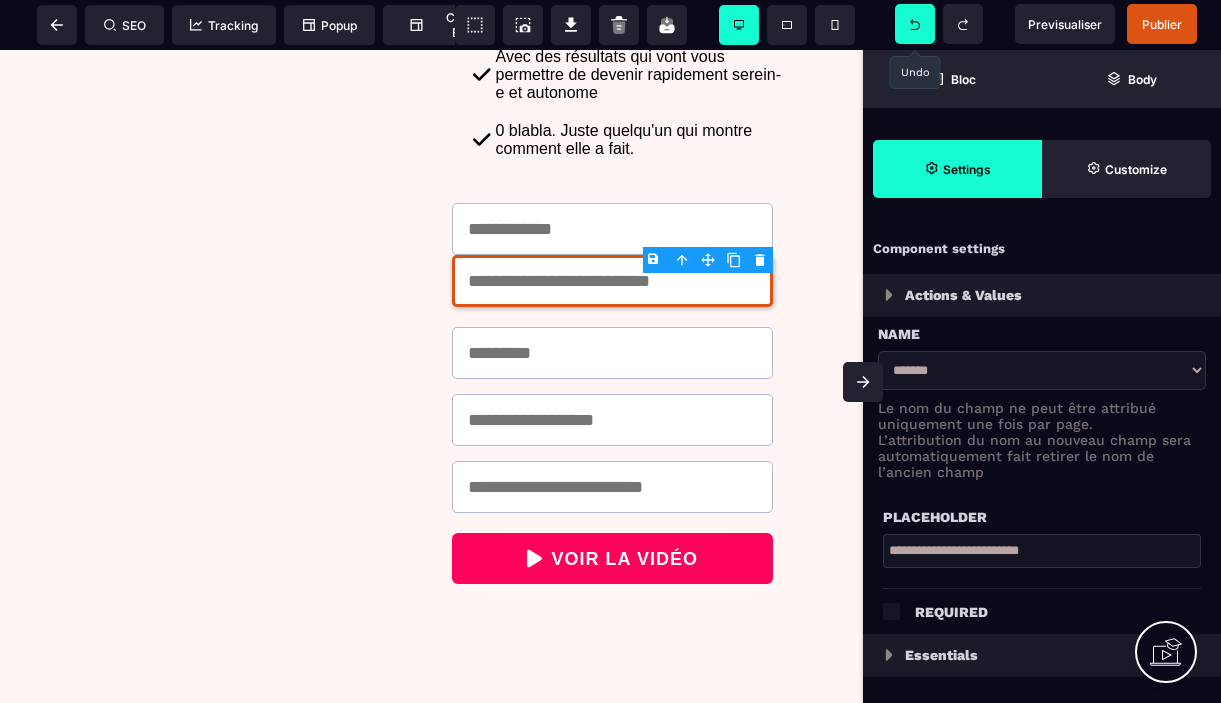 click 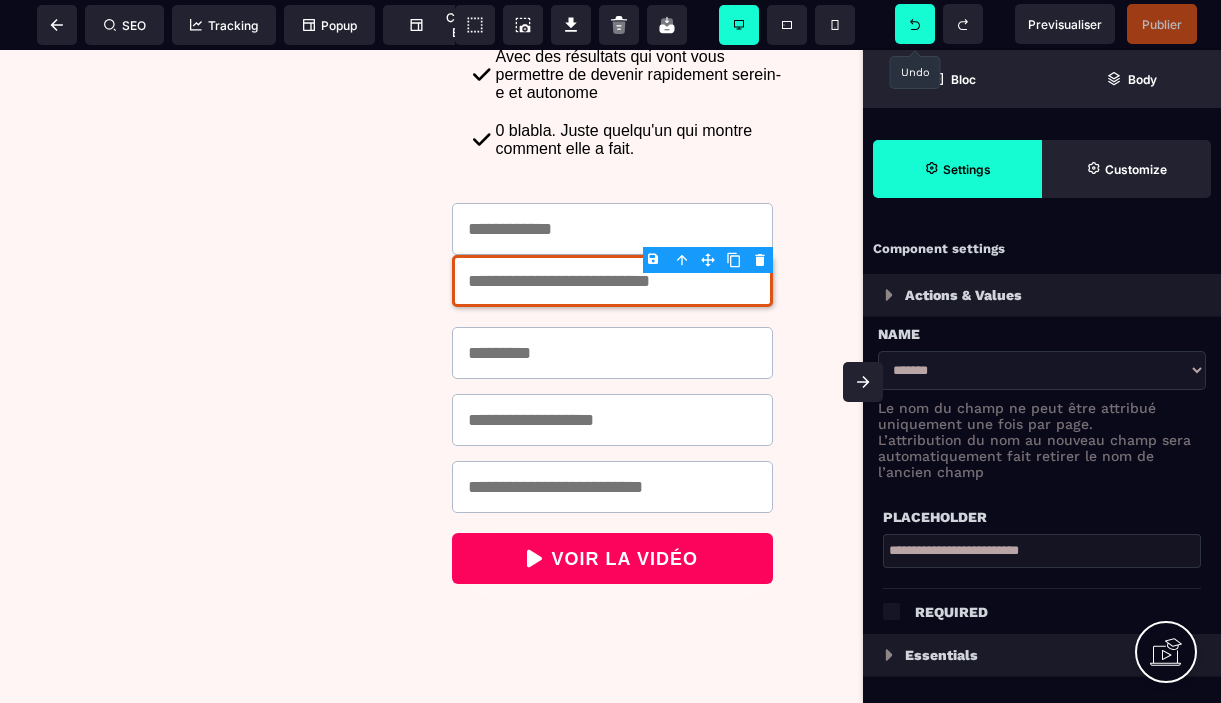 click 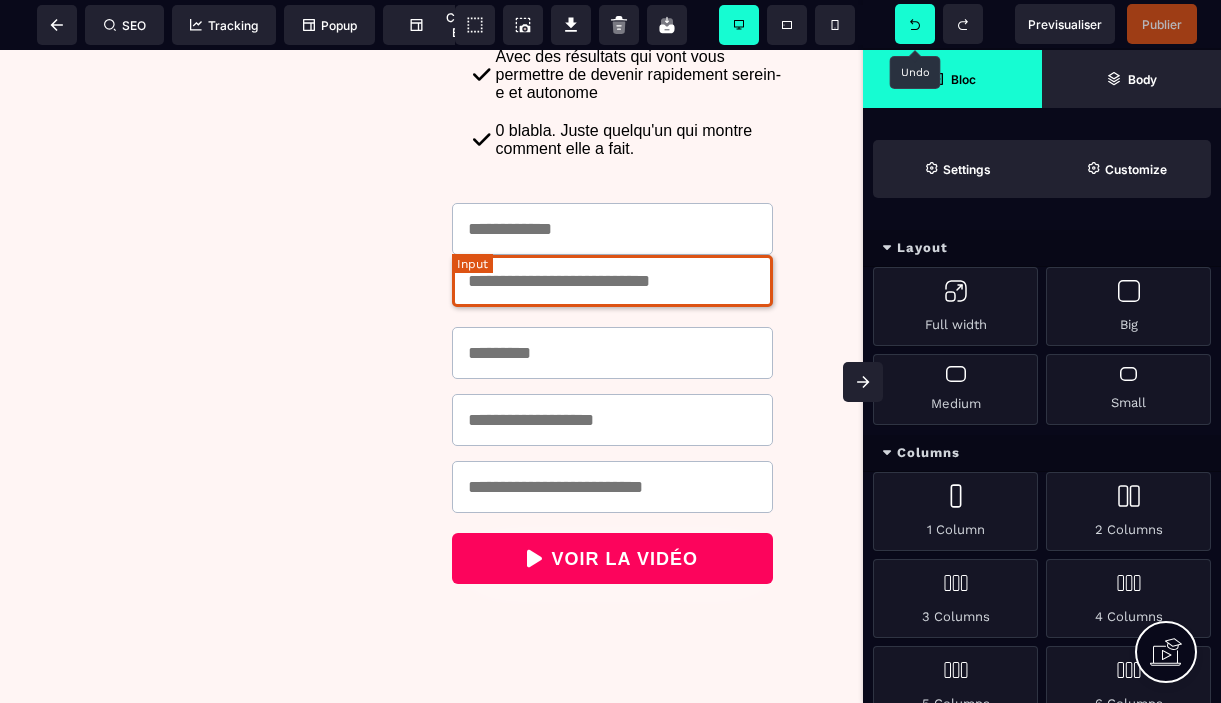 click at bounding box center [613, 281] 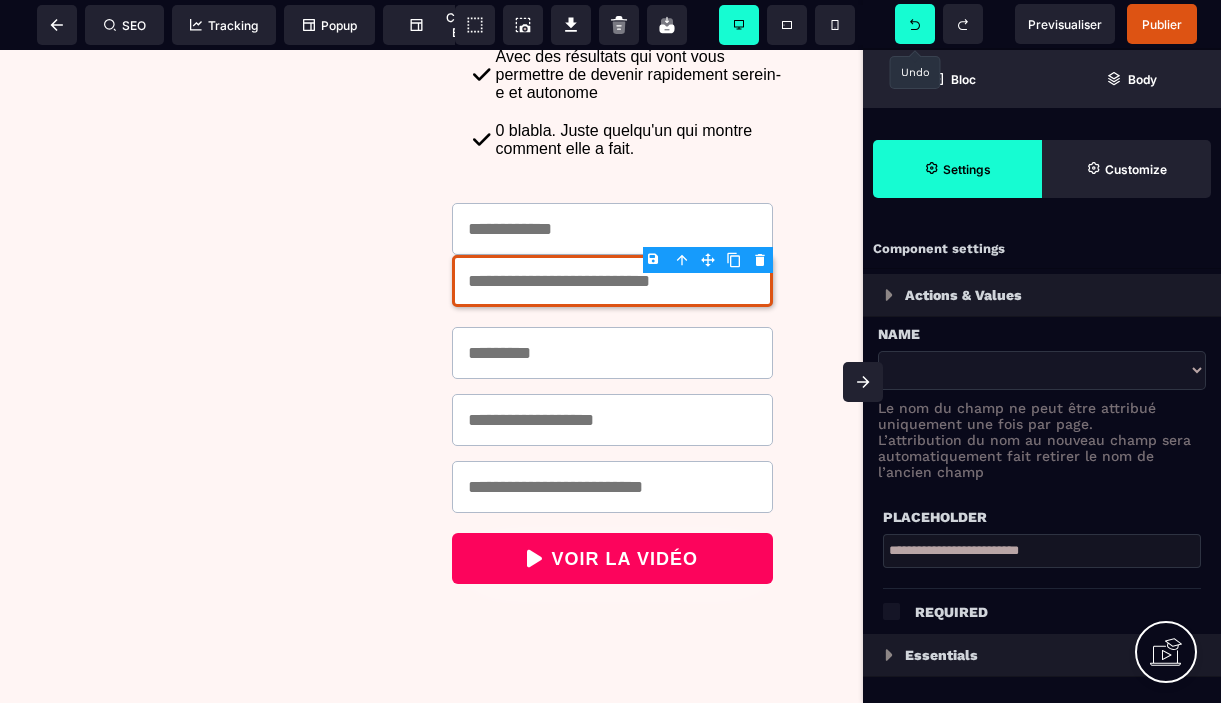 click on "B I U S
A *******
Input
SEO
Tracking
Popup" at bounding box center [610, 351] 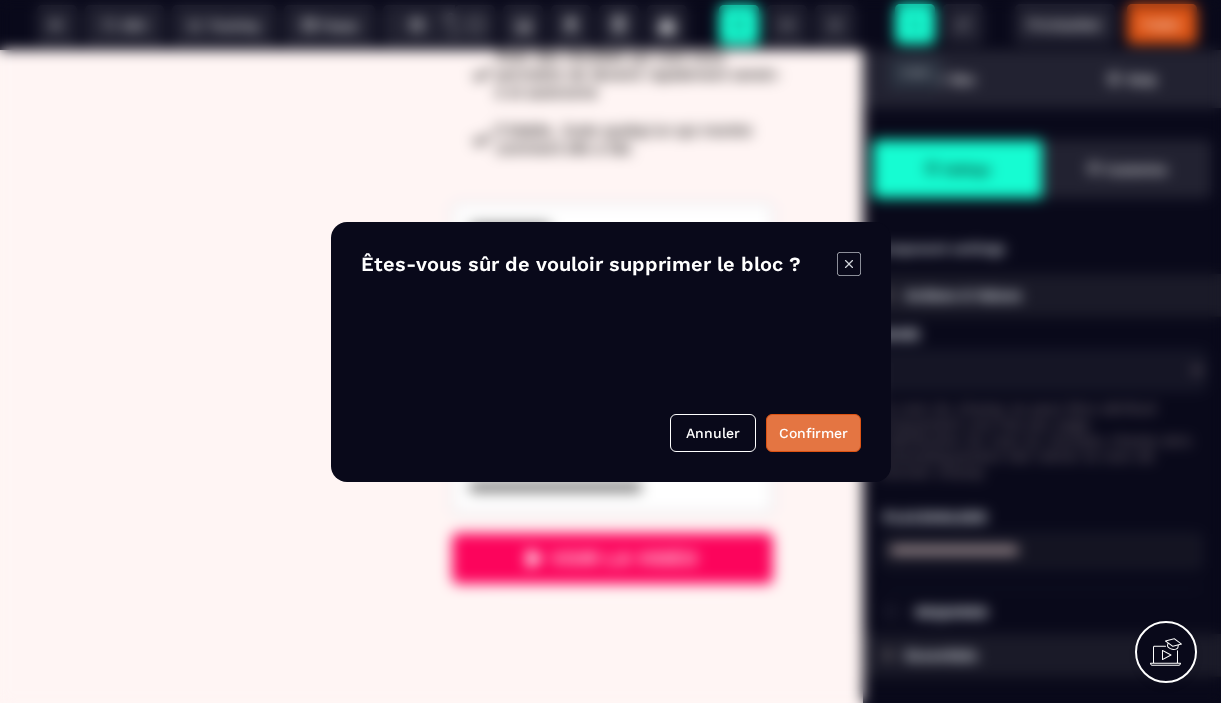click on "Confirmer" at bounding box center (813, 433) 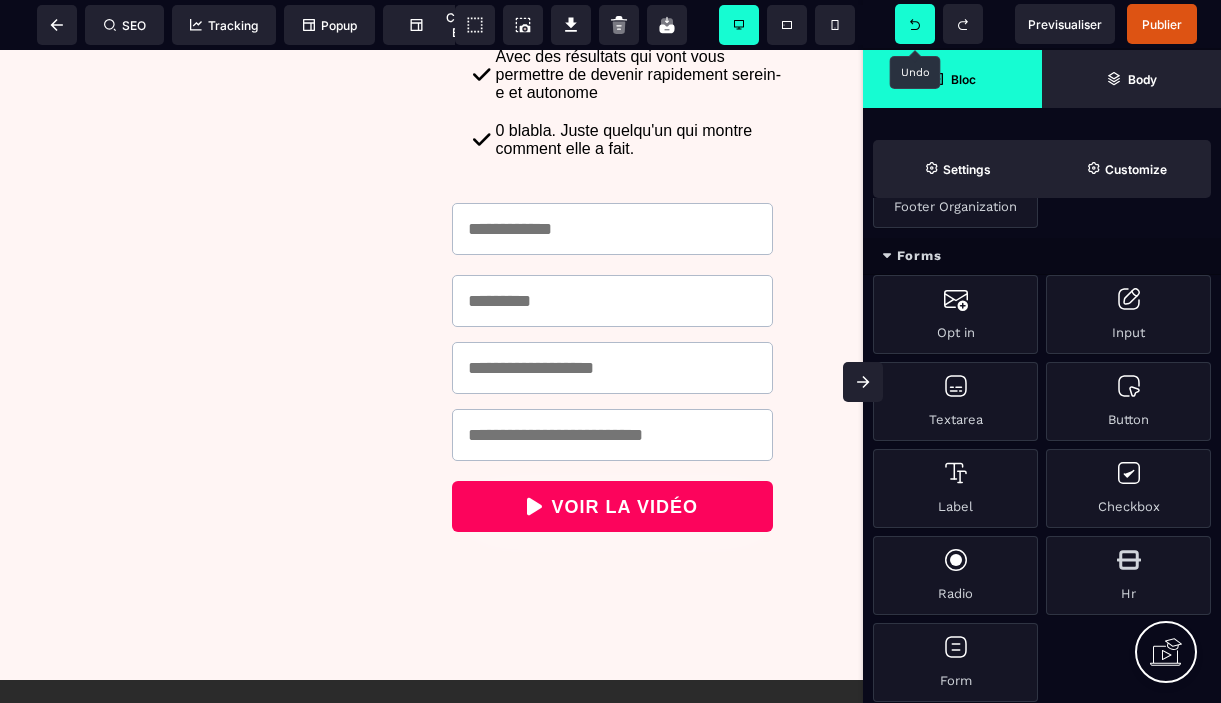 scroll, scrollTop: 1544, scrollLeft: 0, axis: vertical 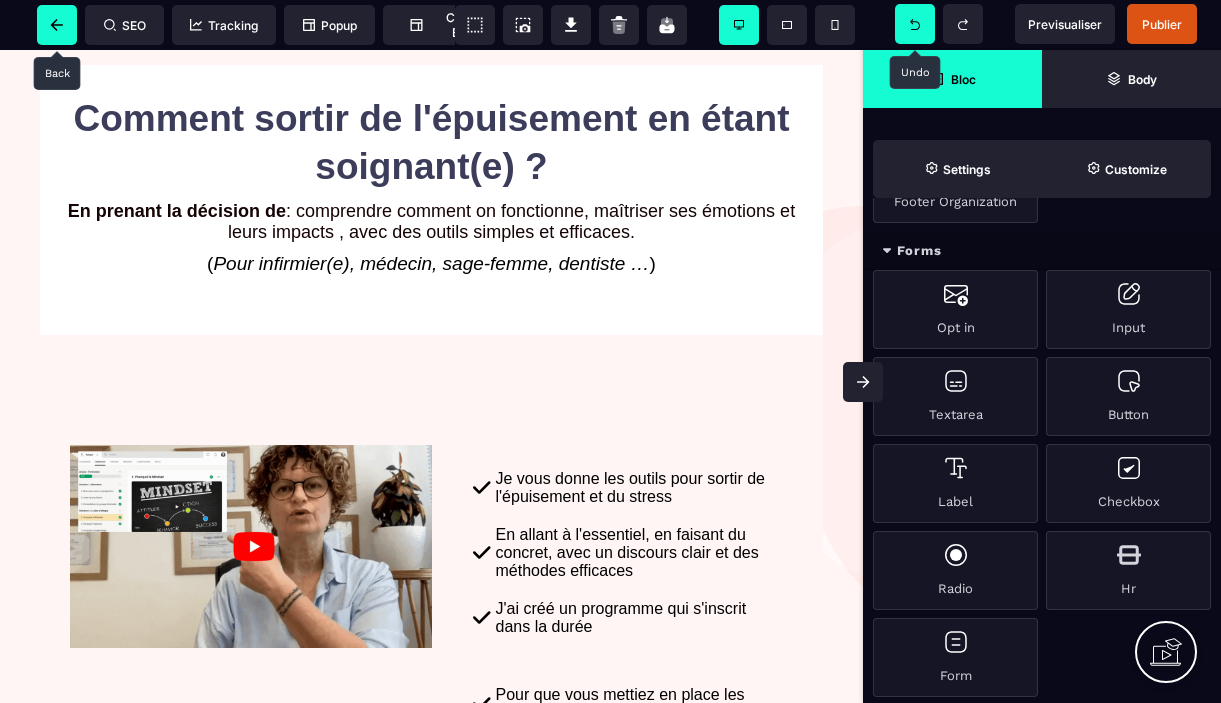 click 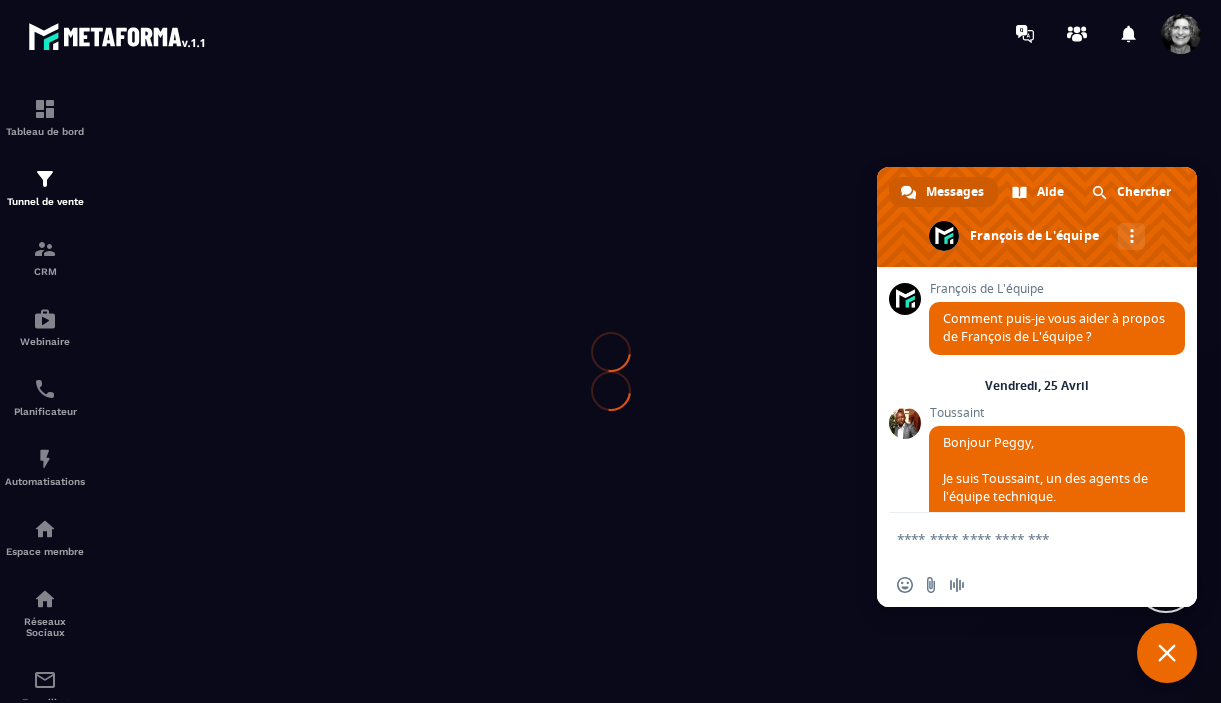 scroll, scrollTop: 0, scrollLeft: 0, axis: both 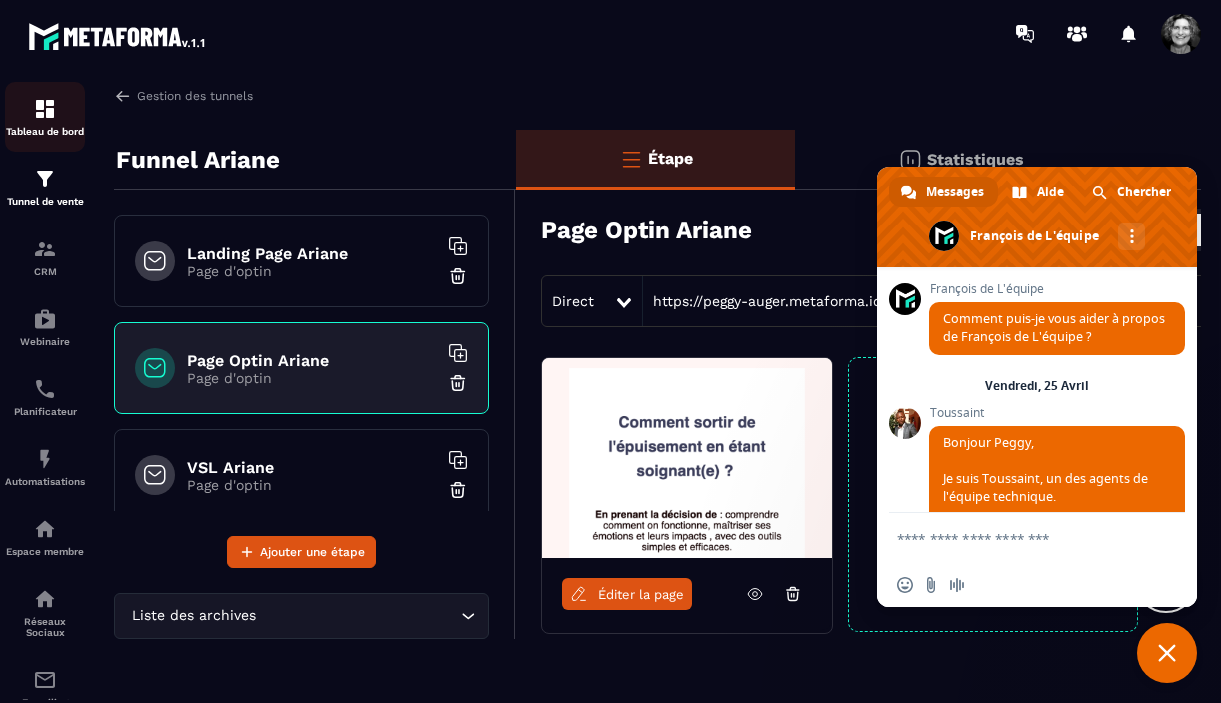 click on "Tableau de bord" at bounding box center (45, 117) 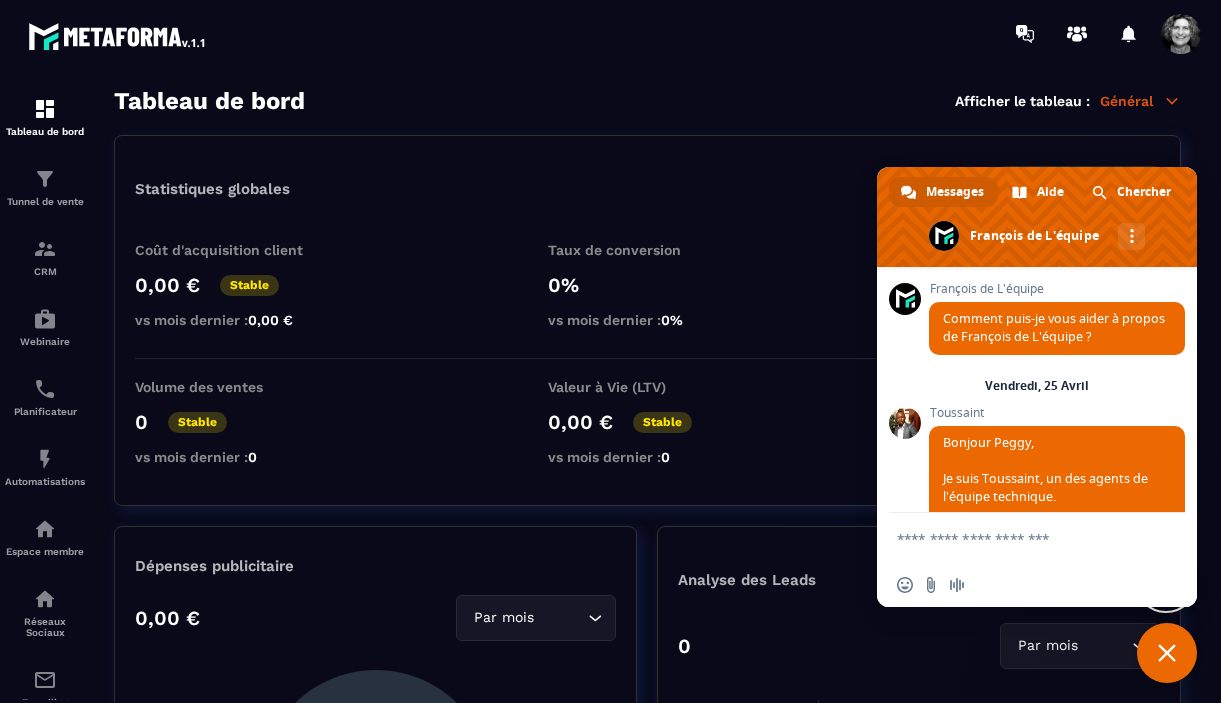 click at bounding box center (1167, 653) 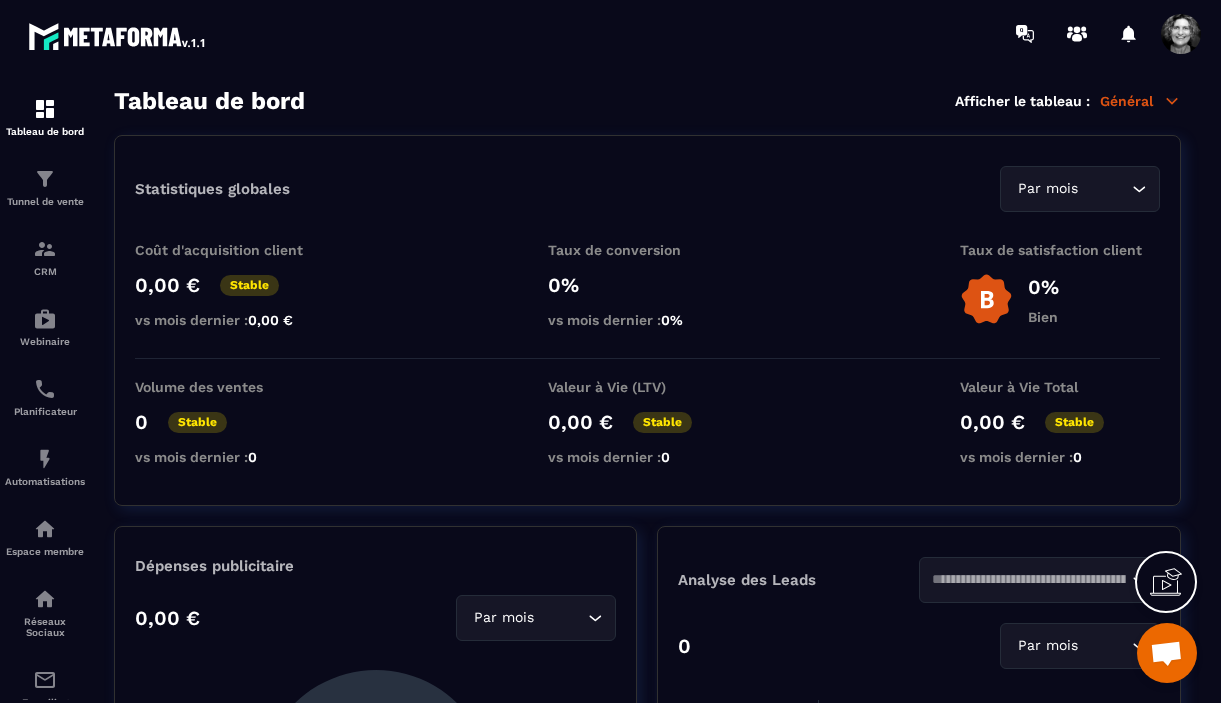 click 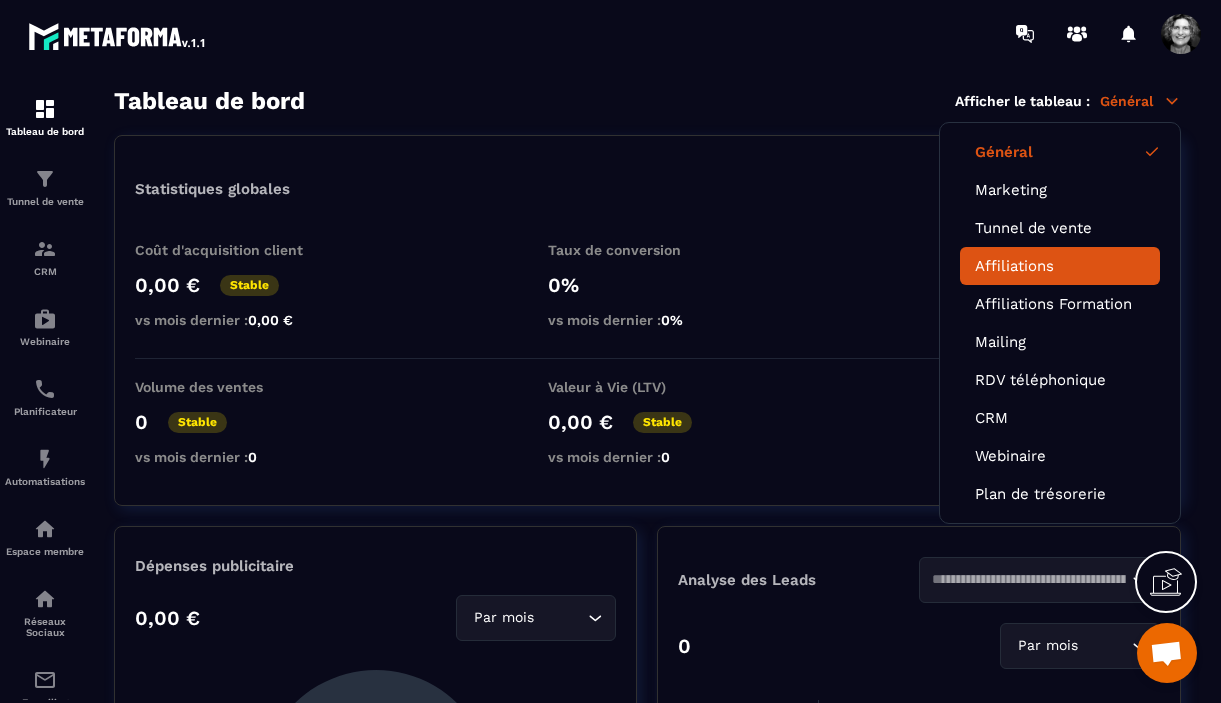 click on "Affiliations" at bounding box center (1060, 266) 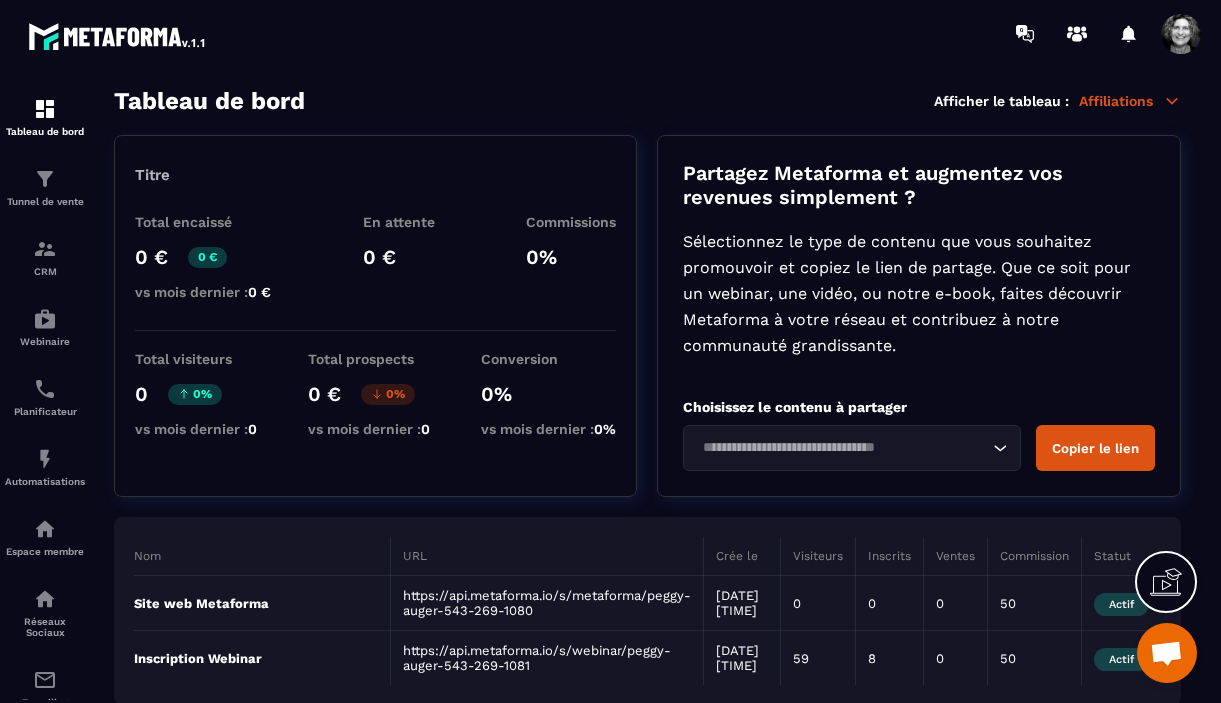 scroll, scrollTop: 21, scrollLeft: 0, axis: vertical 